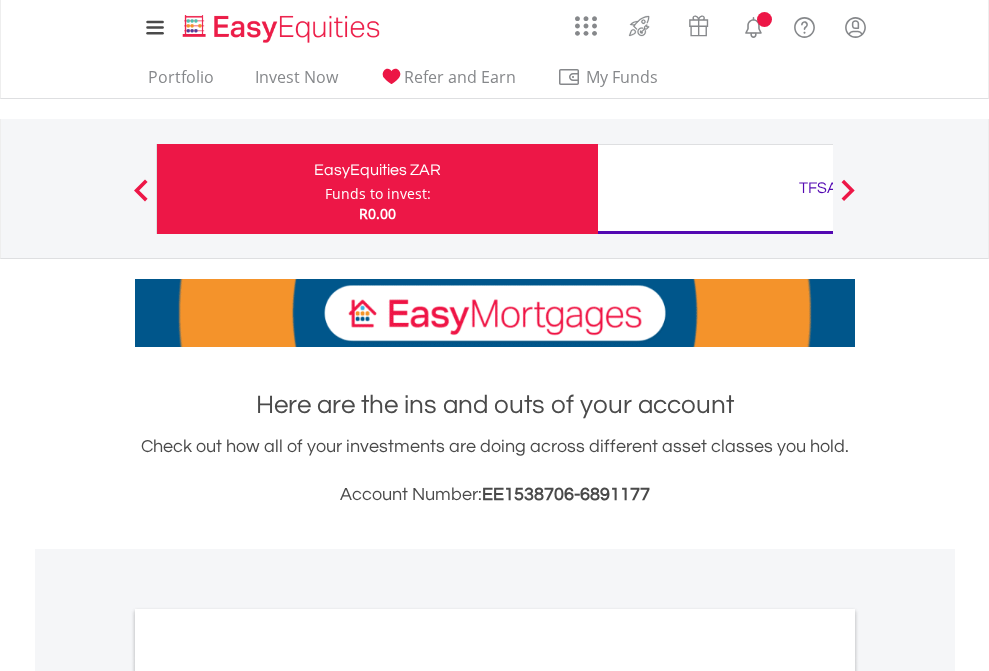scroll, scrollTop: 0, scrollLeft: 0, axis: both 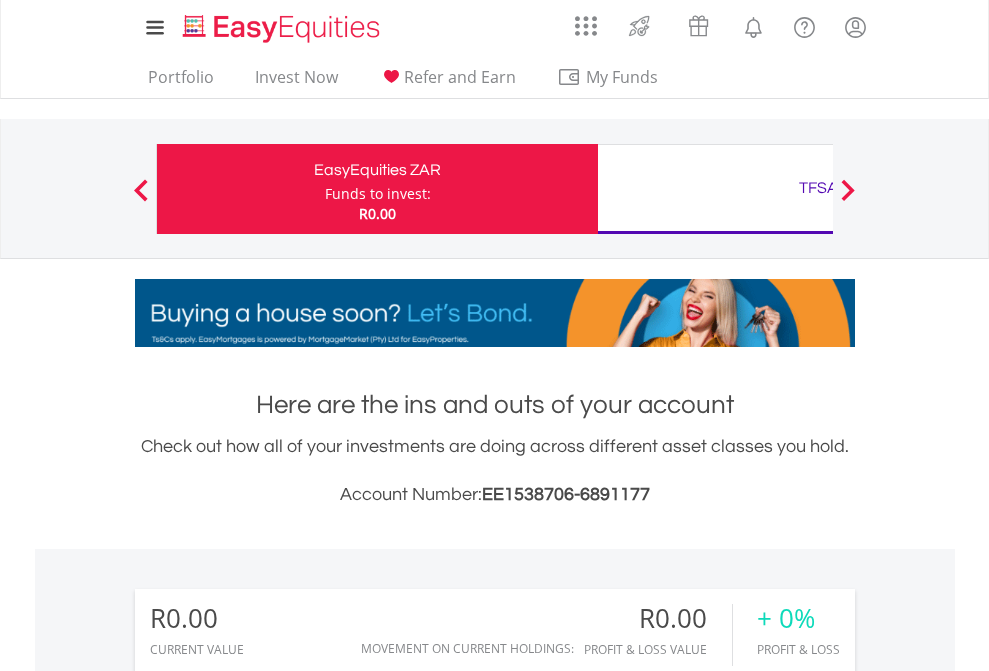click on "Funds to invest:" at bounding box center [378, 194] 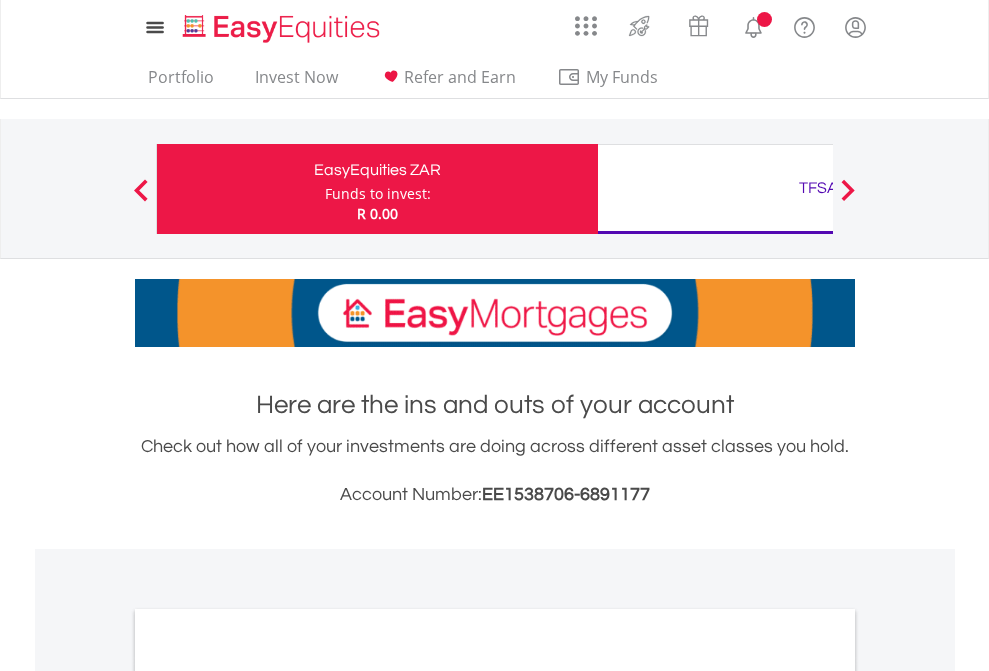 scroll, scrollTop: 0, scrollLeft: 0, axis: both 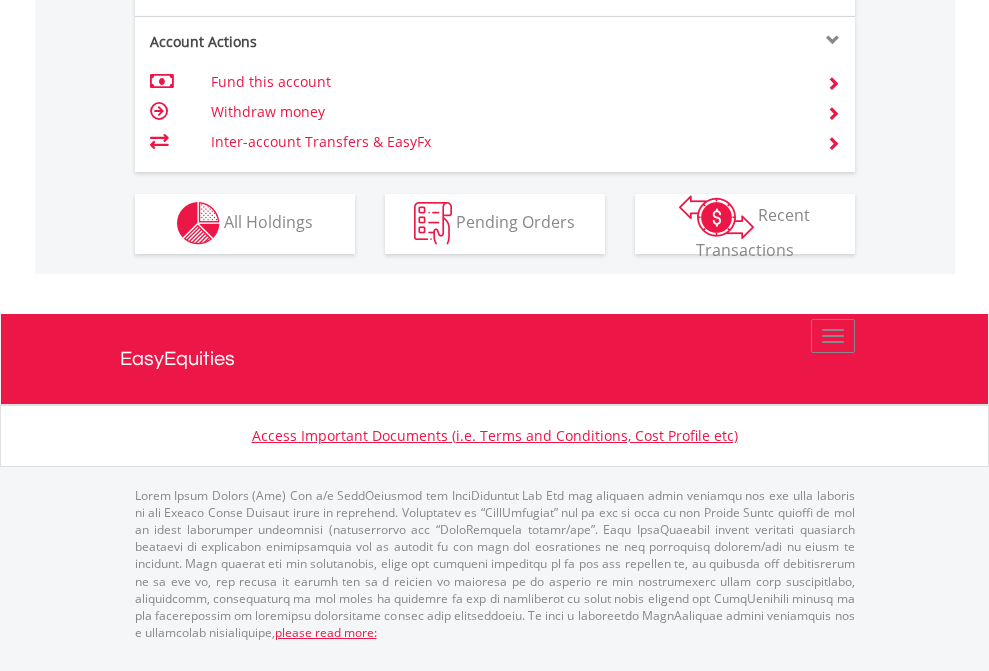 click on "Investment types" at bounding box center (706, -353) 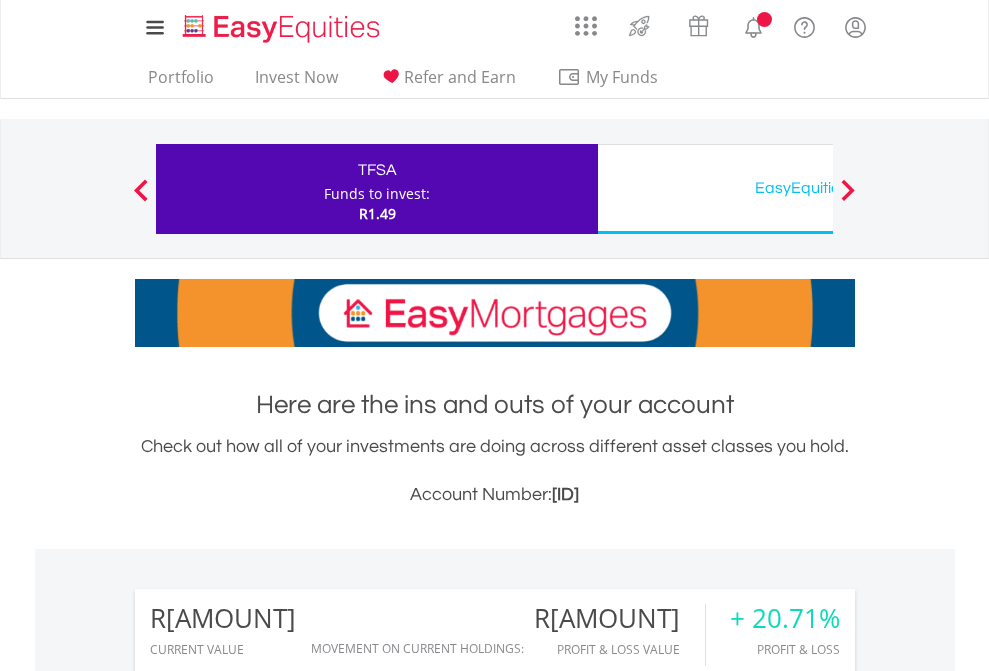 scroll, scrollTop: 0, scrollLeft: 0, axis: both 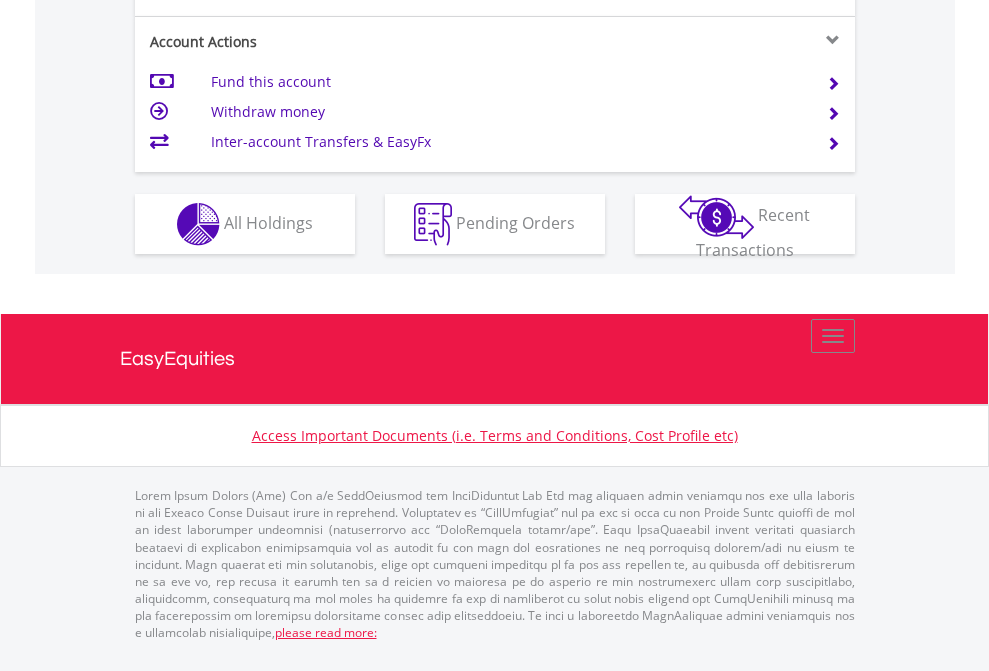 click on "Investment types" at bounding box center [706, -337] 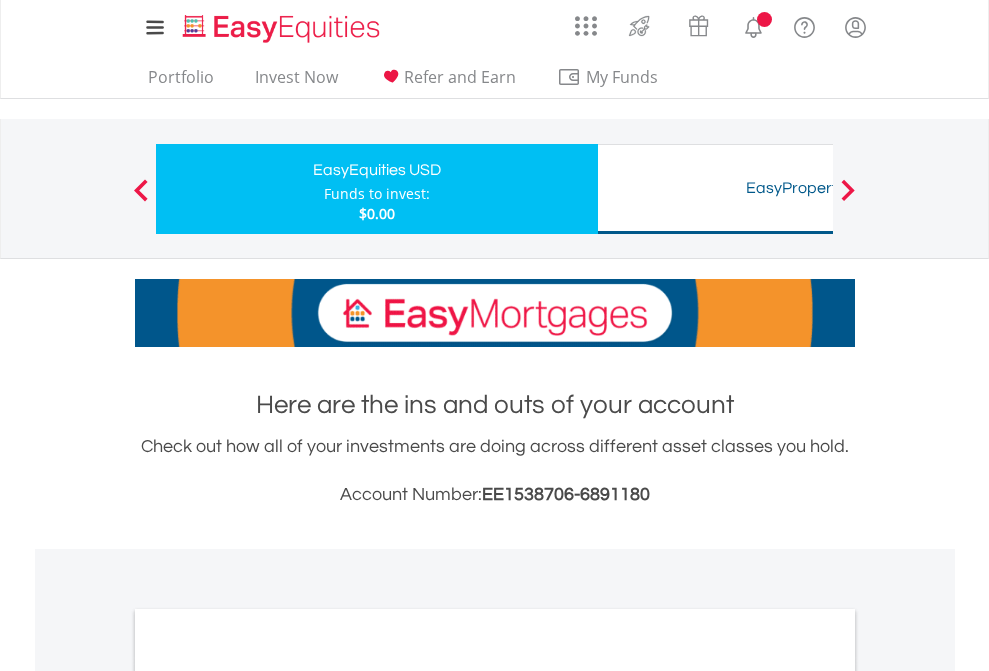 scroll, scrollTop: 0, scrollLeft: 0, axis: both 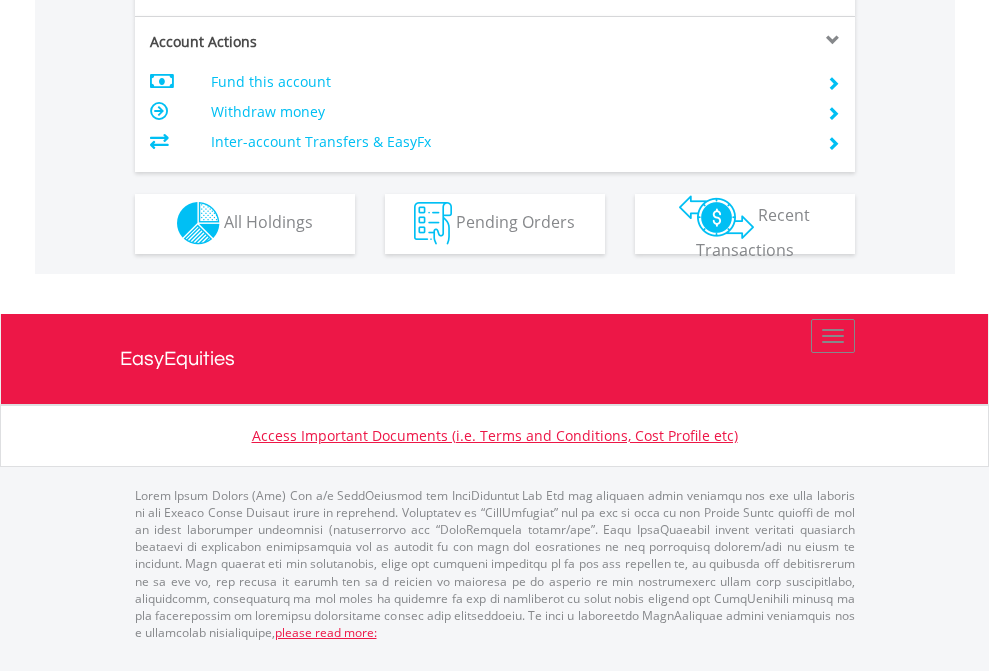 click on "Investment types" at bounding box center (706, -353) 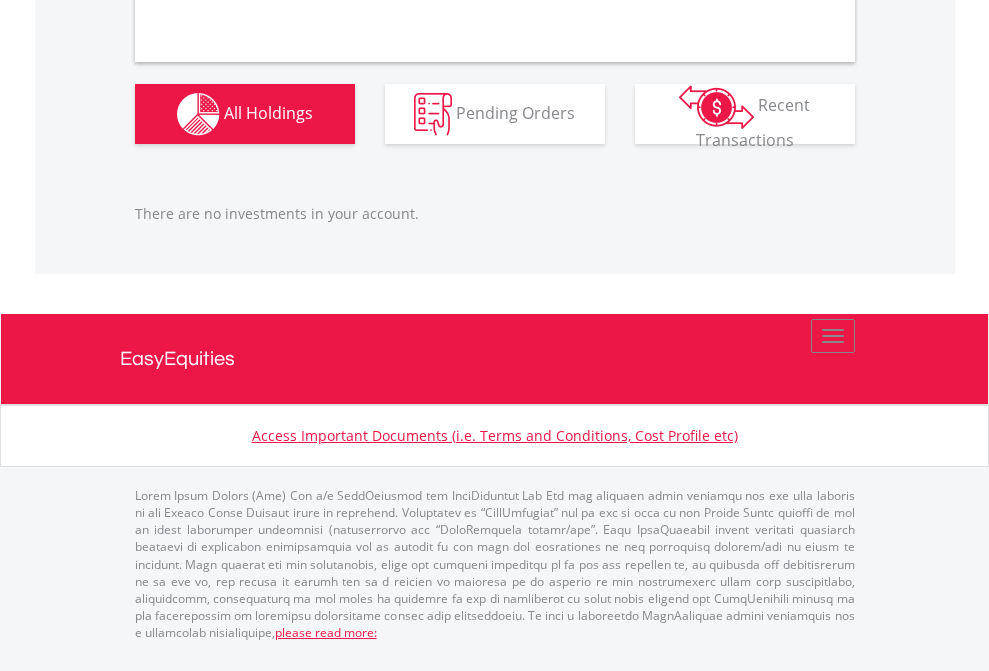 scroll, scrollTop: 1980, scrollLeft: 0, axis: vertical 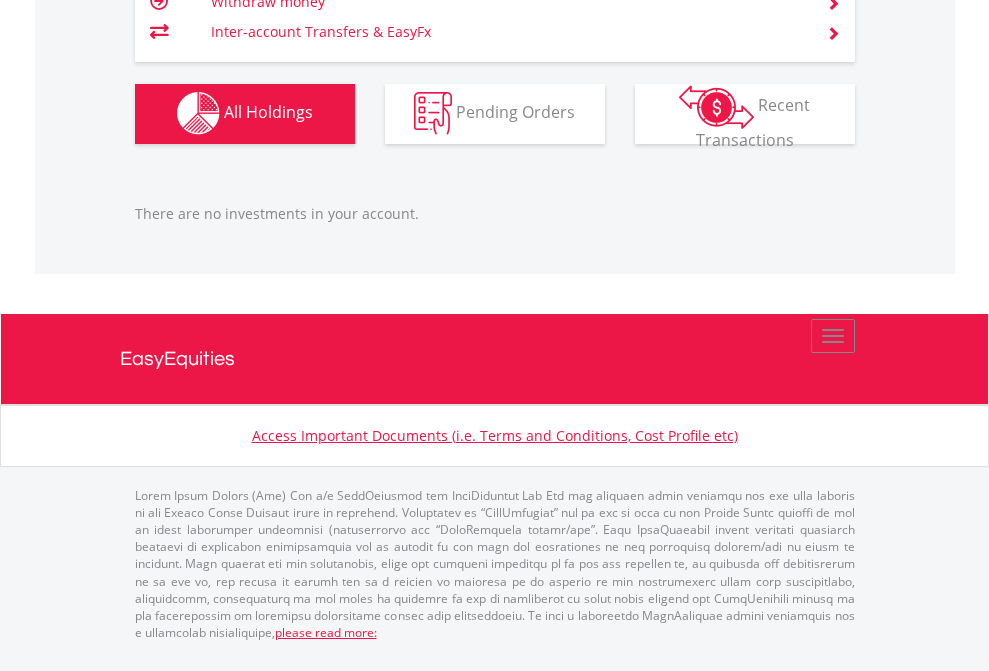 click on "TFSA" at bounding box center [818, -1142] 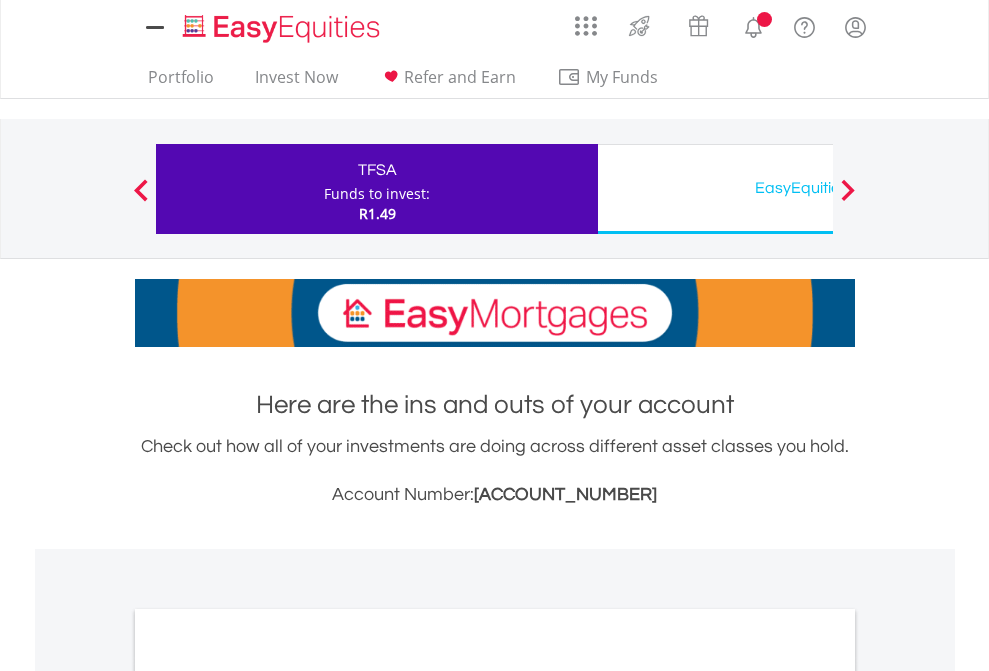 scroll, scrollTop: 0, scrollLeft: 0, axis: both 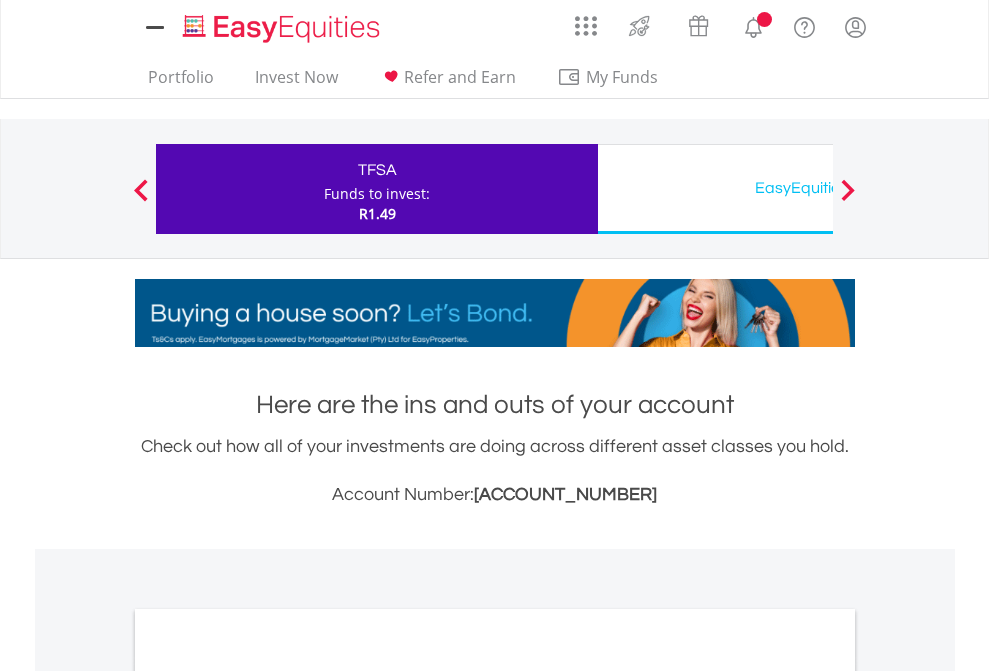 click on "All Holdings" at bounding box center (268, 1096) 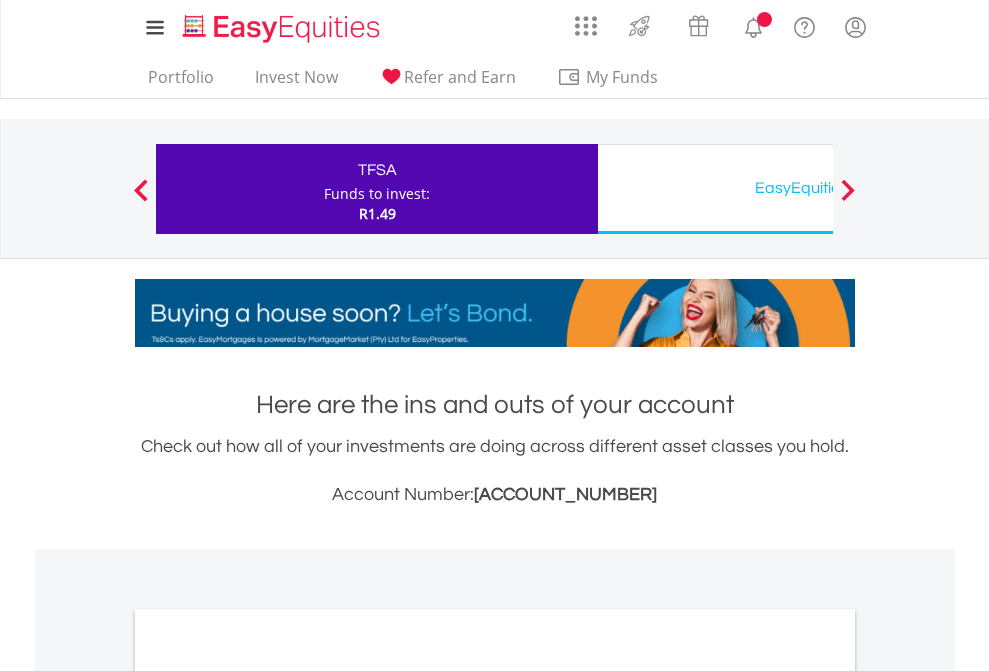 scroll, scrollTop: 1202, scrollLeft: 0, axis: vertical 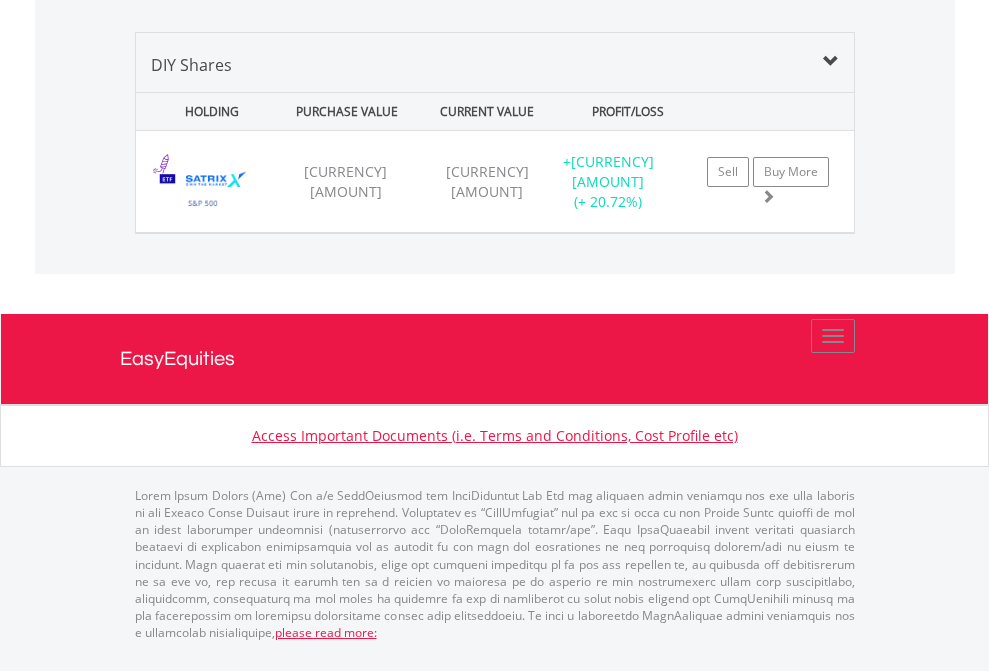 click on "EasyEquities USD" at bounding box center [818, -1480] 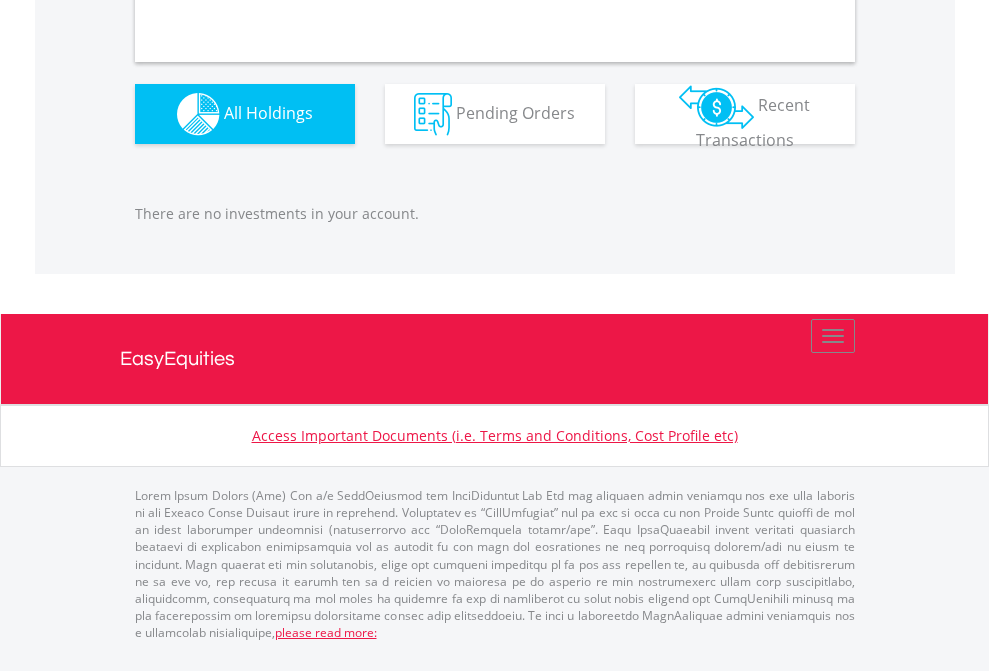 scroll, scrollTop: 1980, scrollLeft: 0, axis: vertical 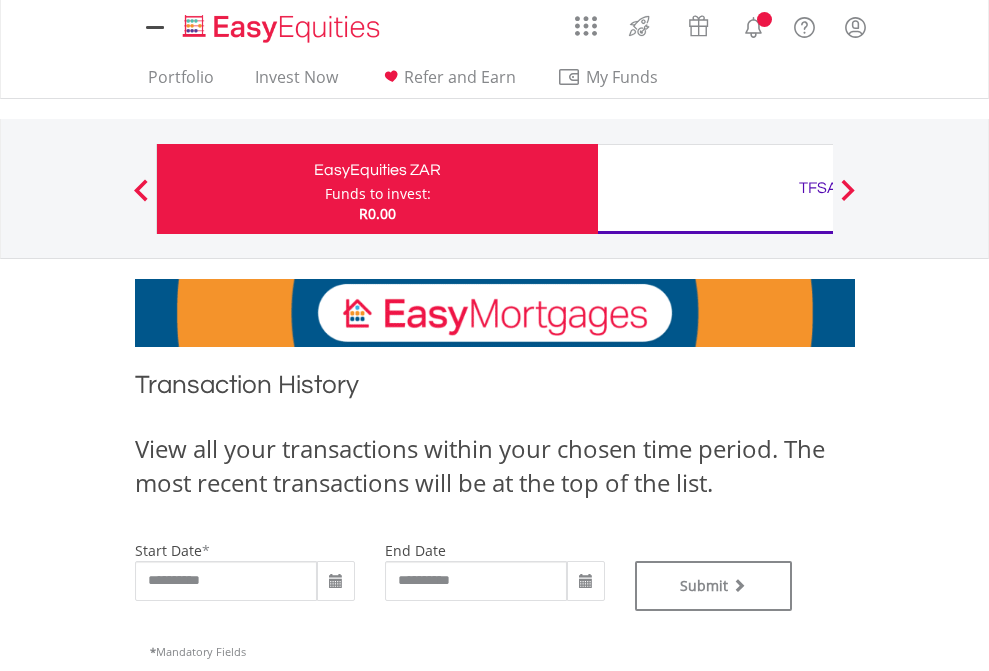 type on "**********" 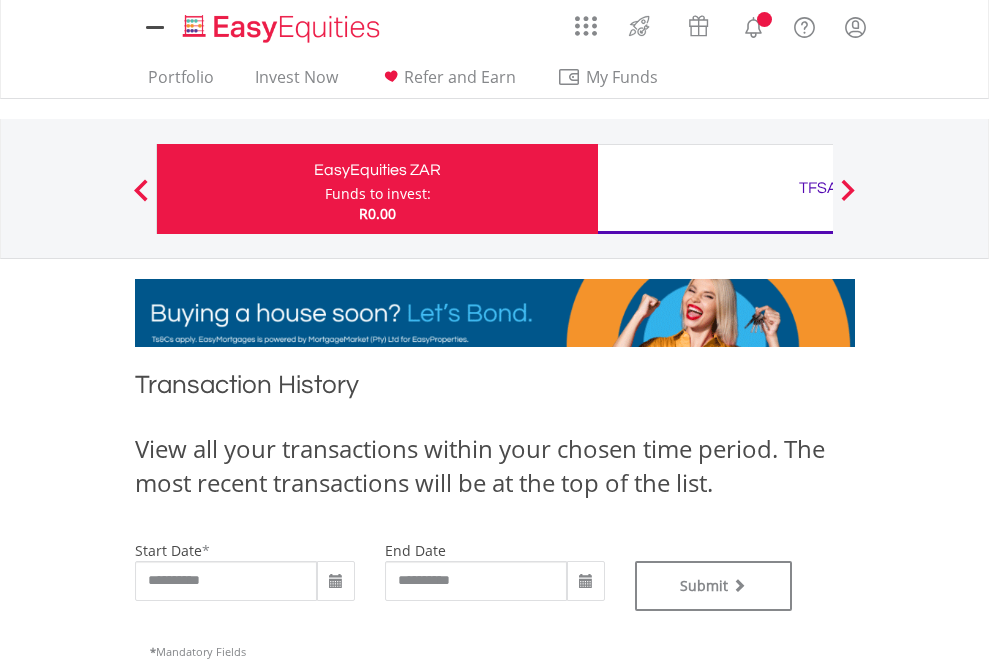 type on "**********" 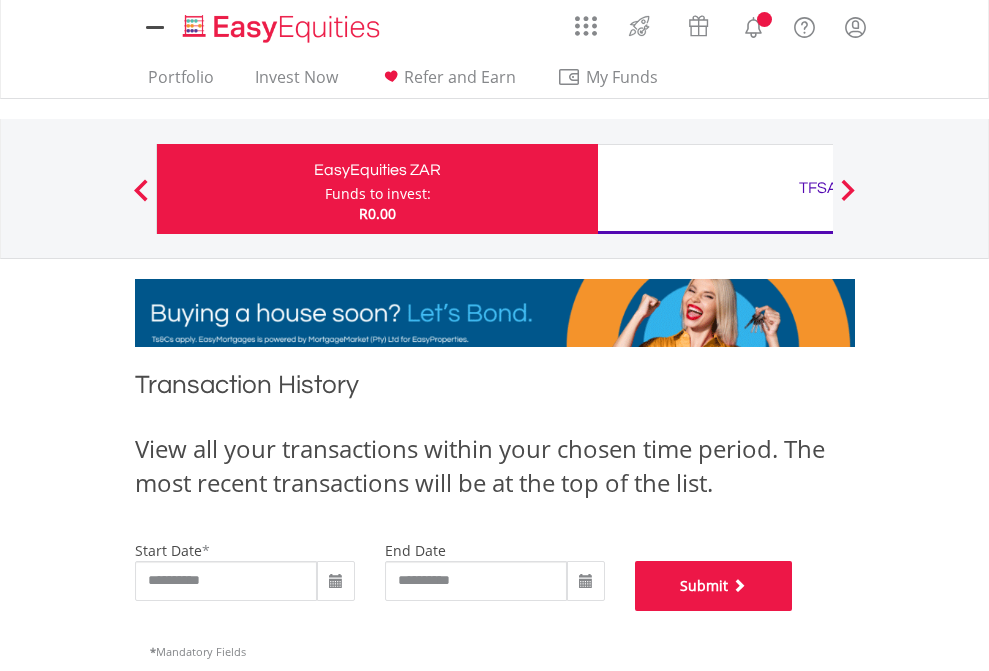 click on "Submit" at bounding box center (714, 586) 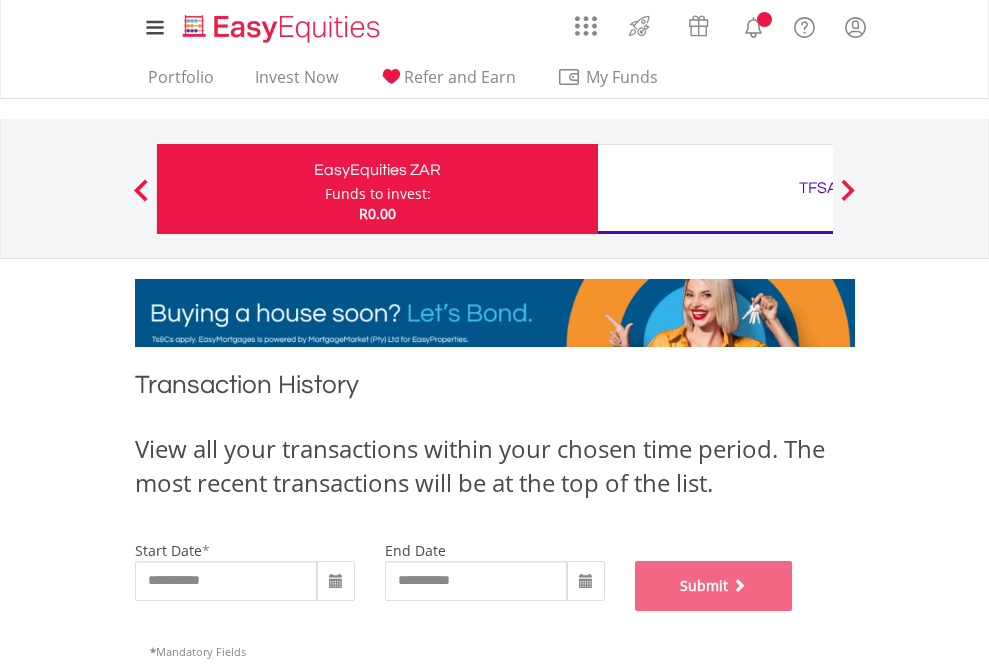 scroll, scrollTop: 811, scrollLeft: 0, axis: vertical 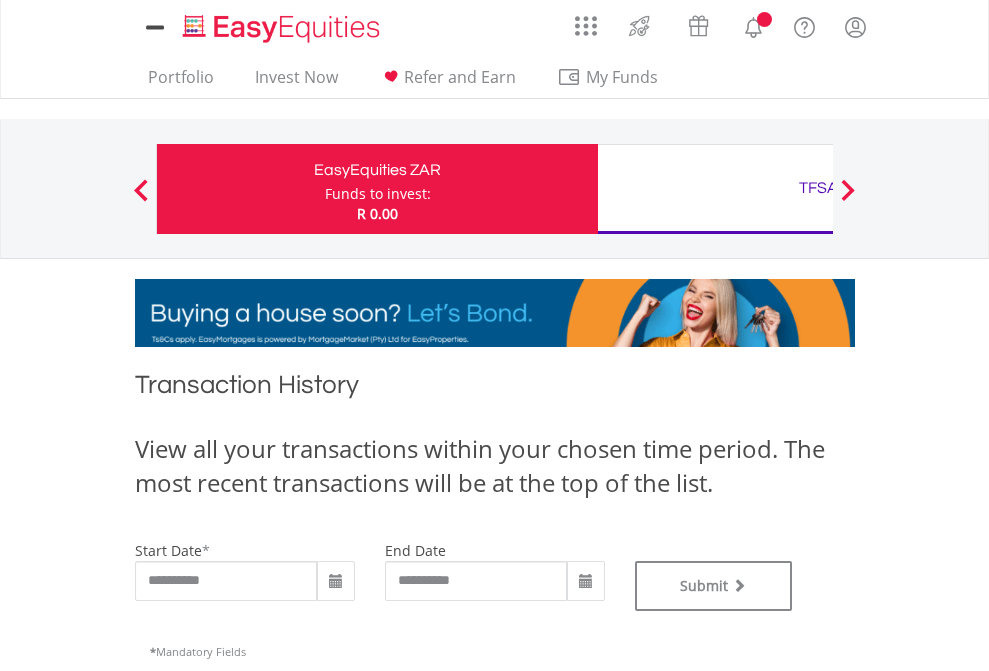 click on "TFSA" at bounding box center (818, 188) 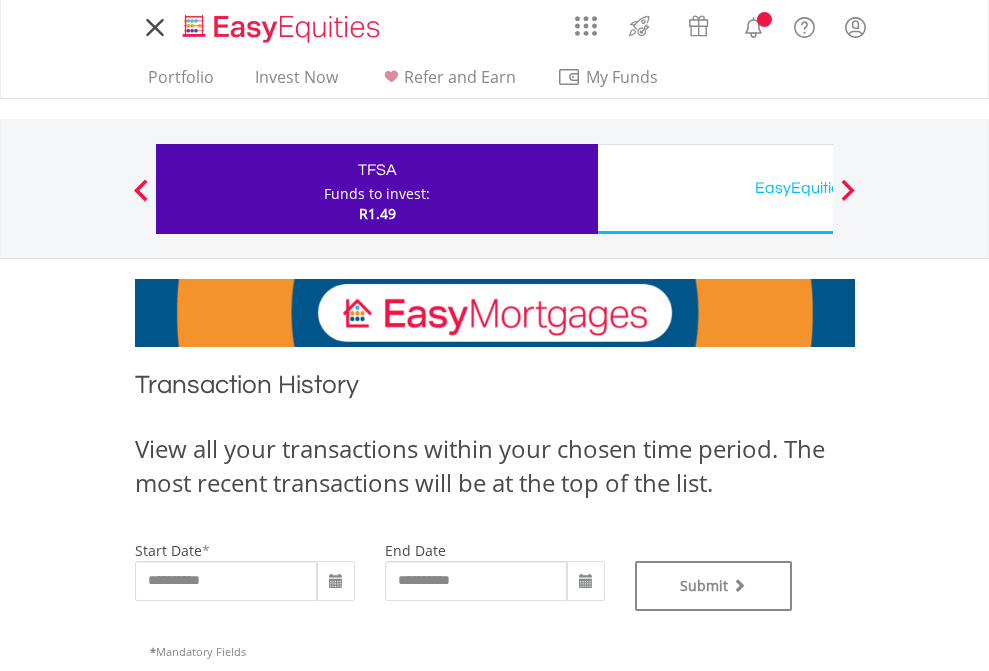 scroll, scrollTop: 0, scrollLeft: 0, axis: both 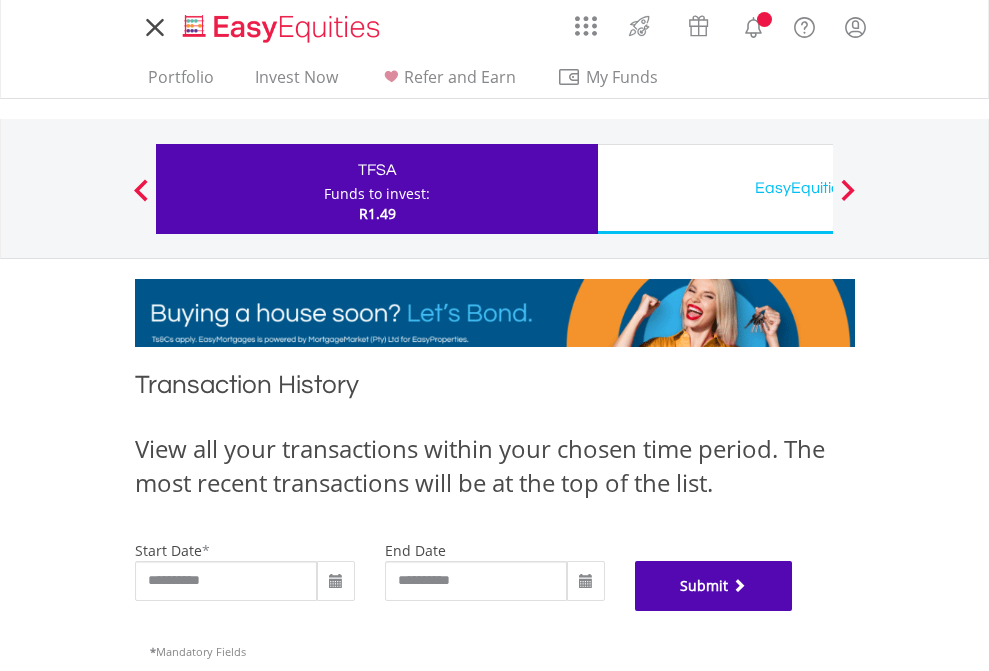 click on "Submit" at bounding box center [714, 586] 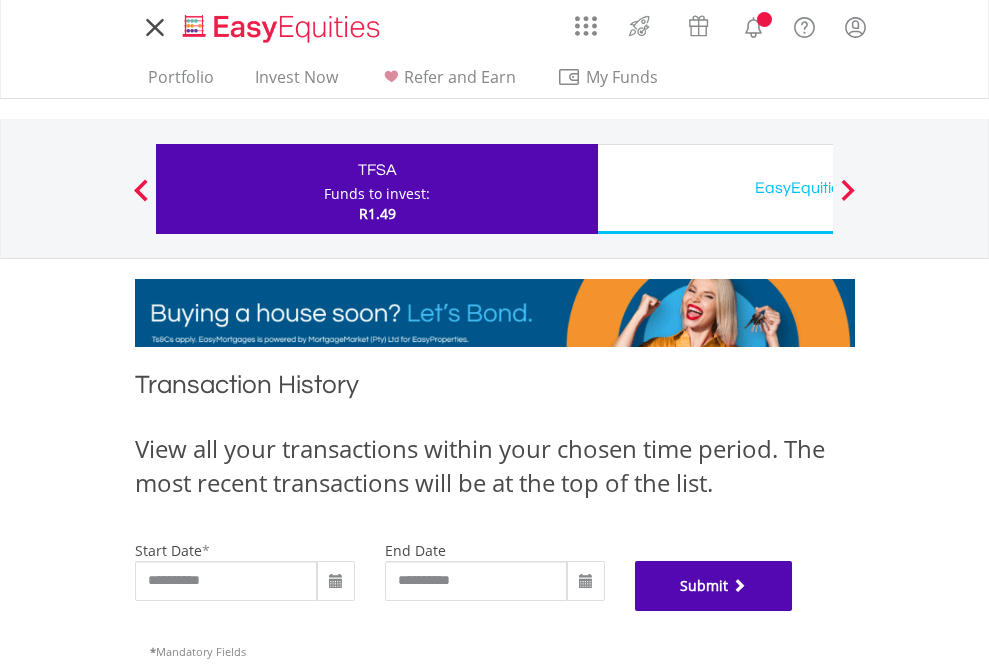 scroll, scrollTop: 811, scrollLeft: 0, axis: vertical 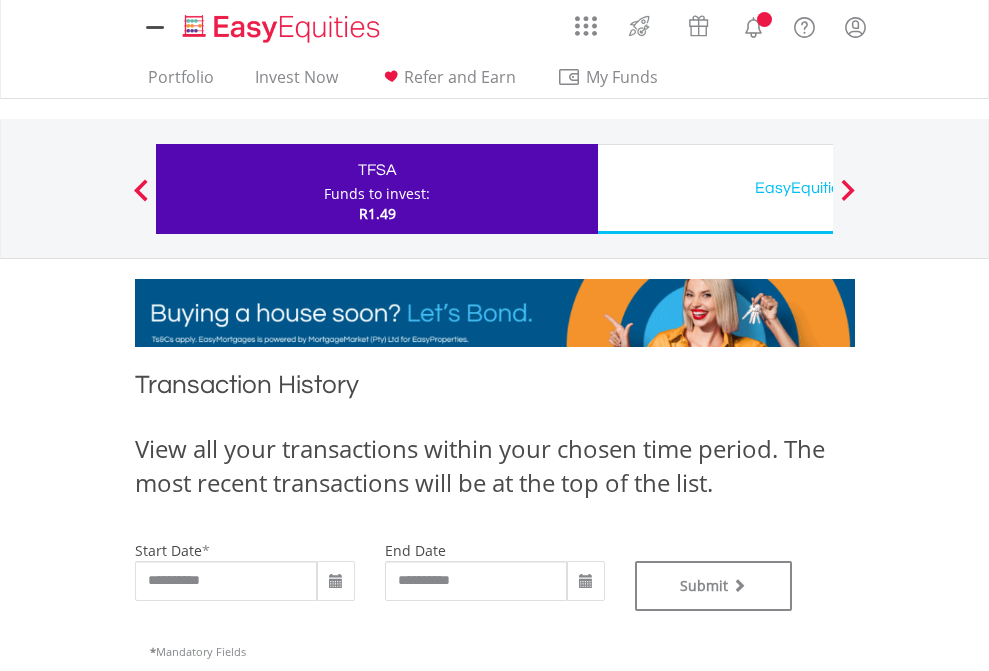 click on "EasyEquities USD" at bounding box center (818, 188) 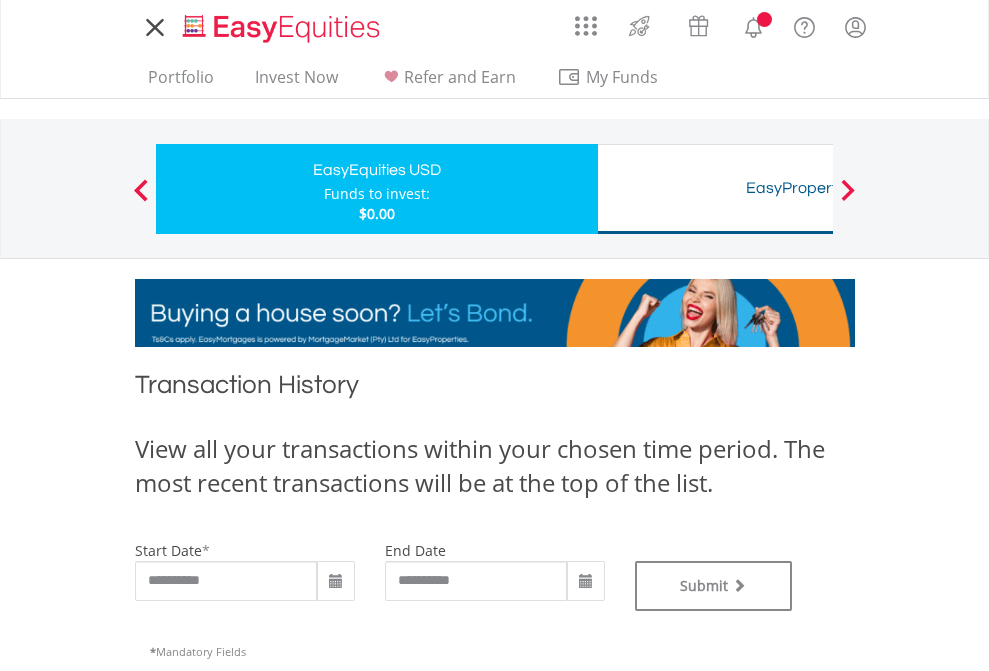 scroll, scrollTop: 0, scrollLeft: 0, axis: both 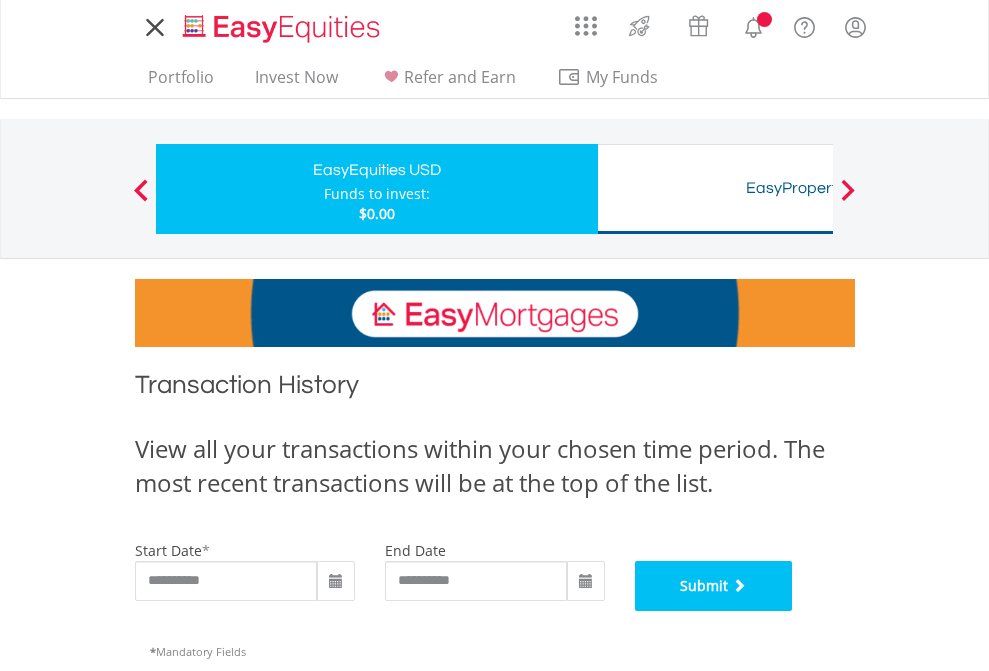 click on "Submit" at bounding box center [714, 586] 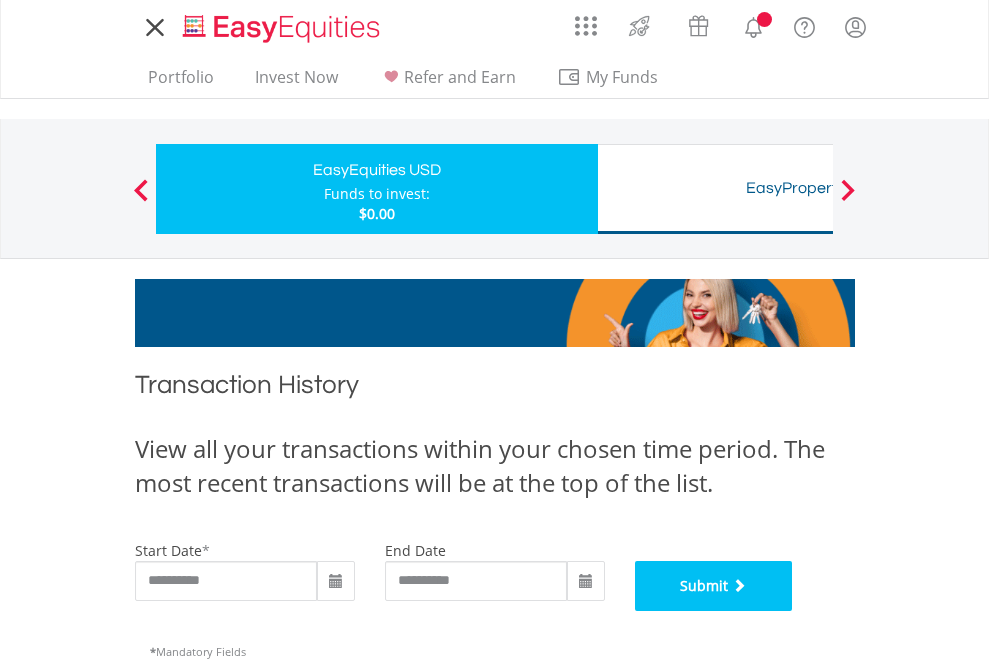 scroll, scrollTop: 811, scrollLeft: 0, axis: vertical 